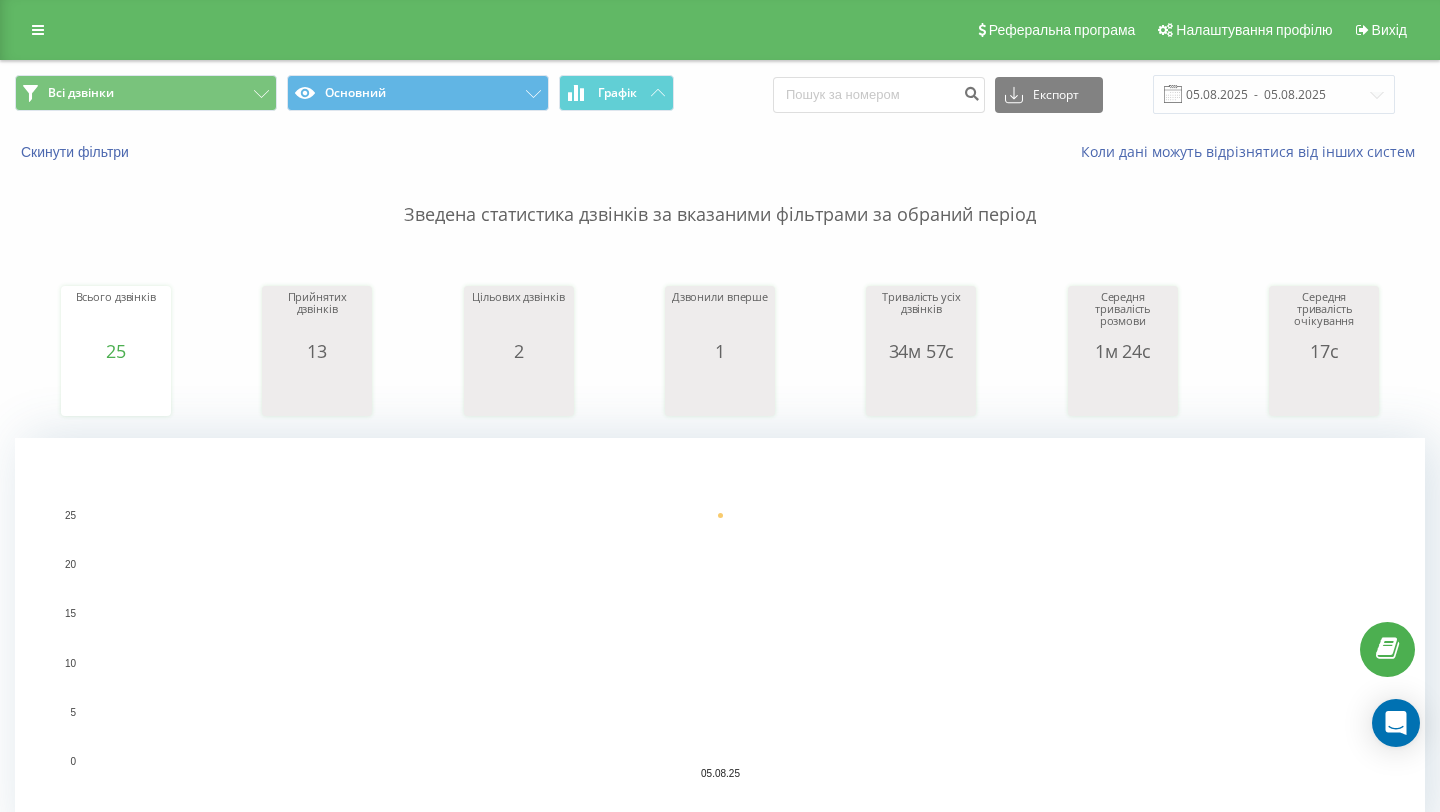 scroll, scrollTop: 0, scrollLeft: 0, axis: both 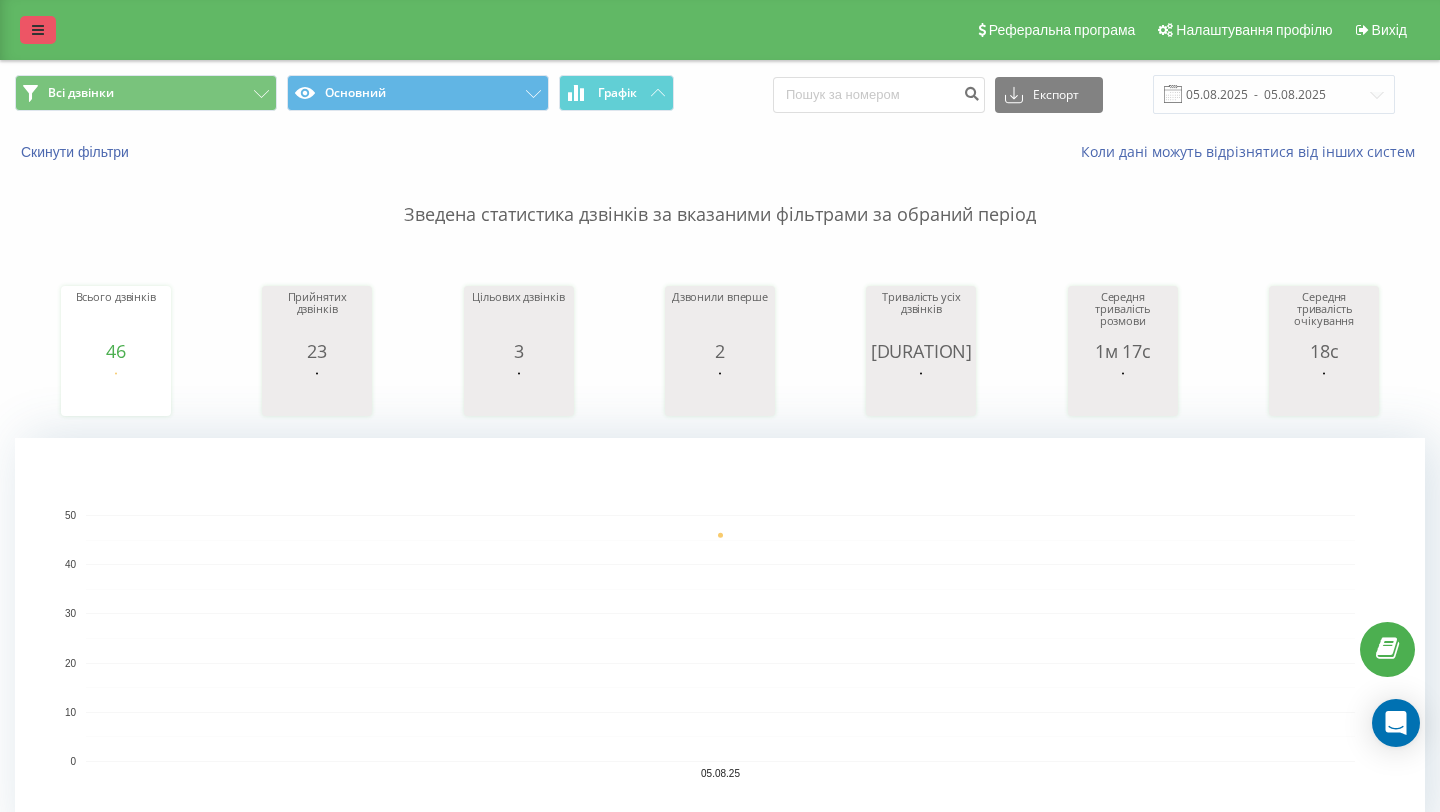 click at bounding box center (38, 30) 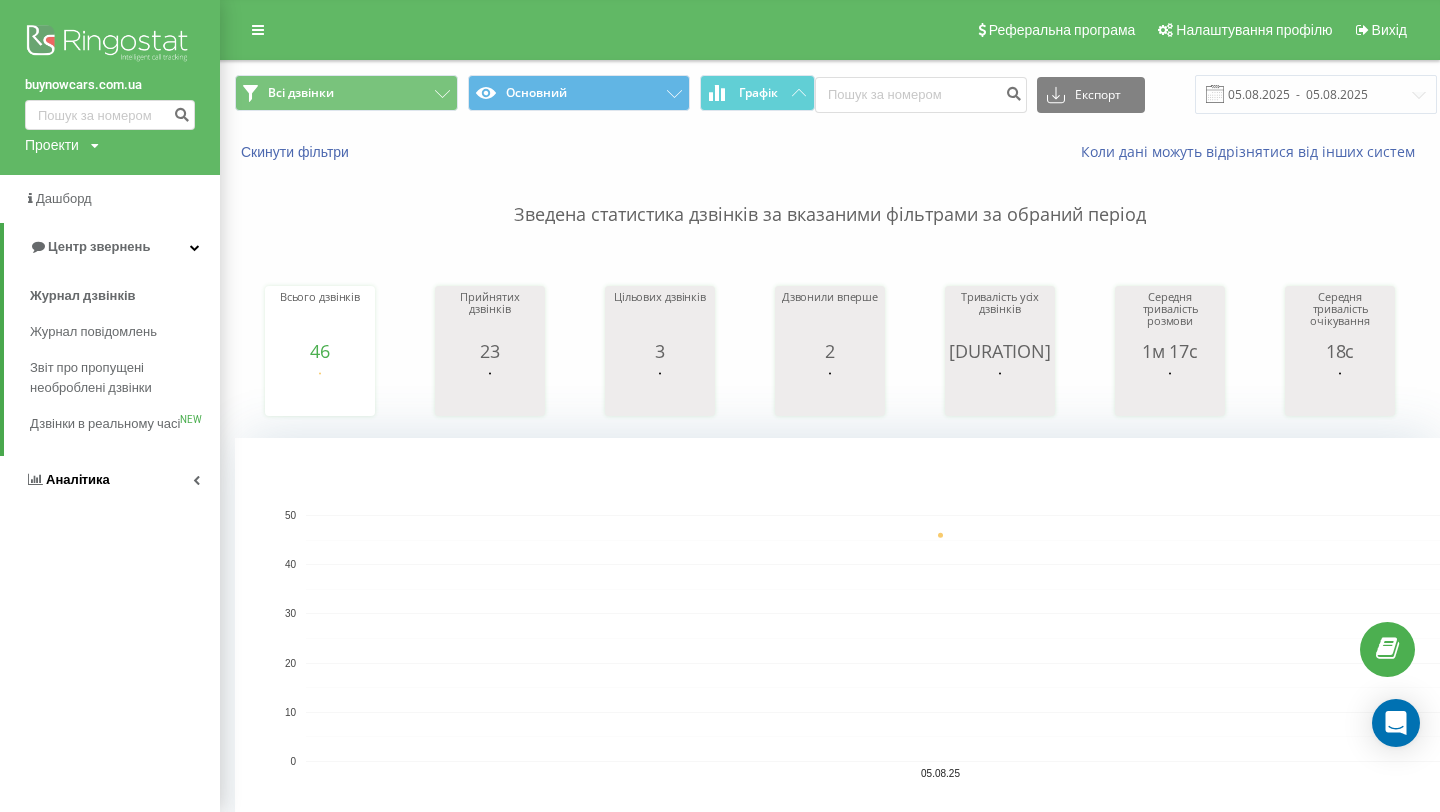 click on "Аналiтика" at bounding box center [110, 480] 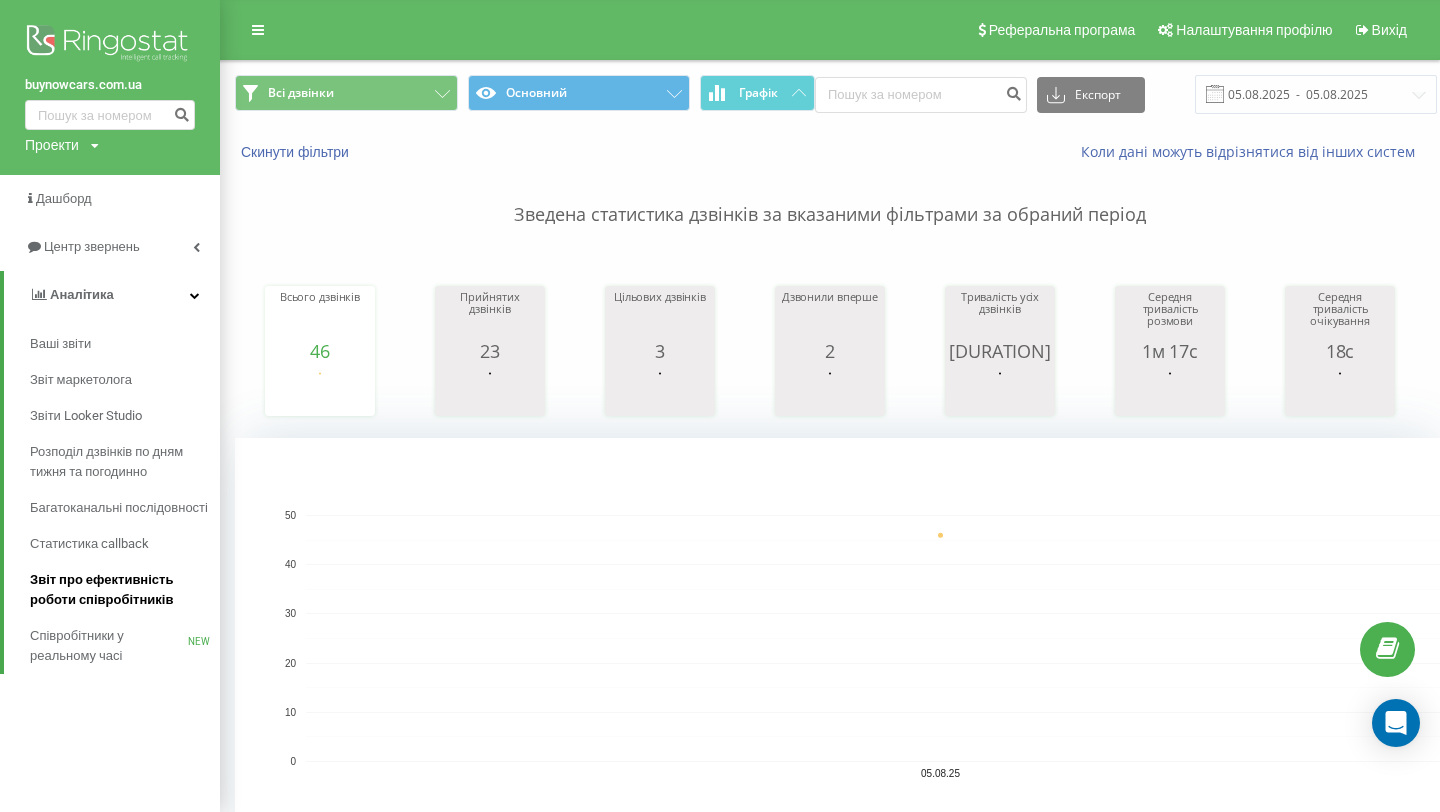 click on "Звіт про ефективність роботи співробітників" at bounding box center [120, 590] 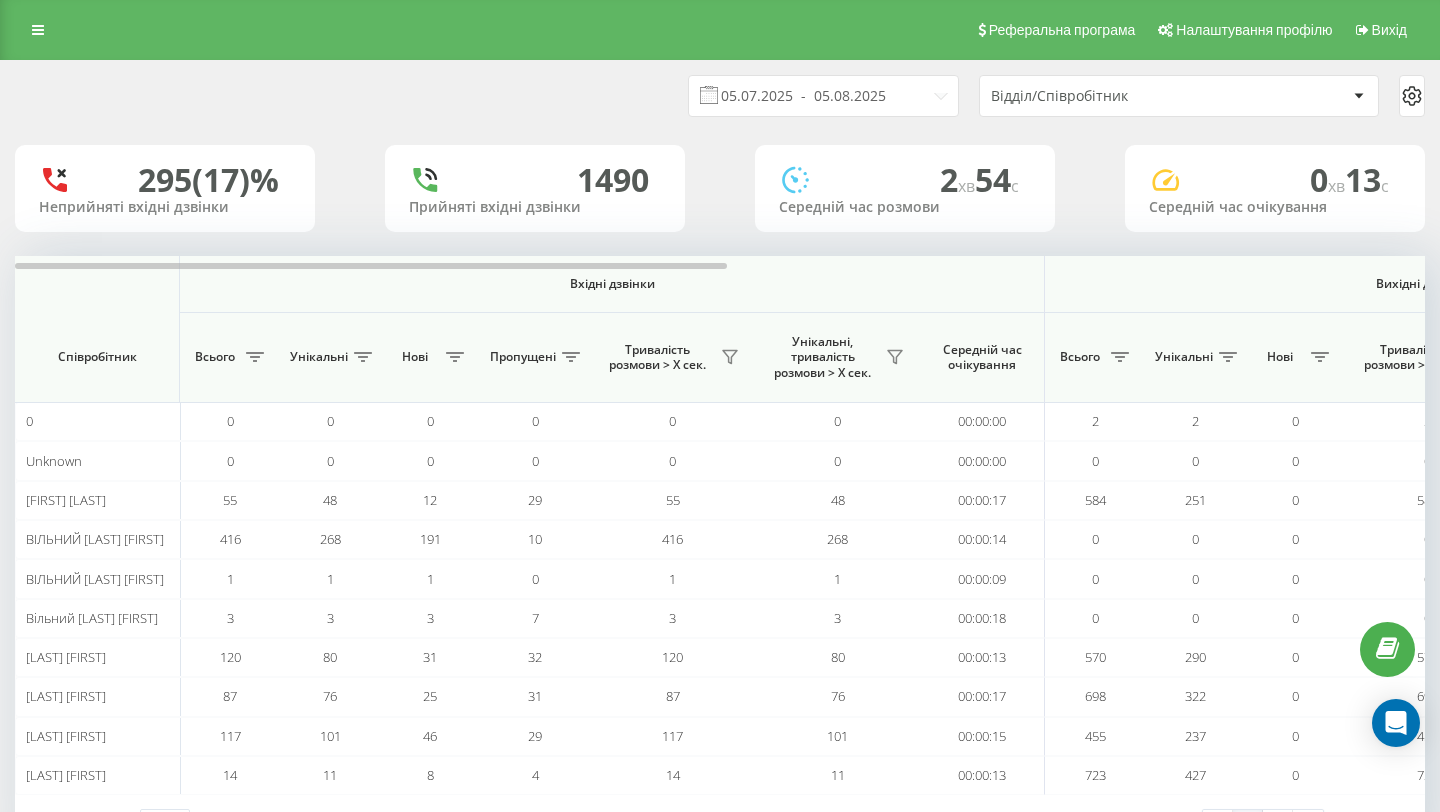 scroll, scrollTop: 81, scrollLeft: 0, axis: vertical 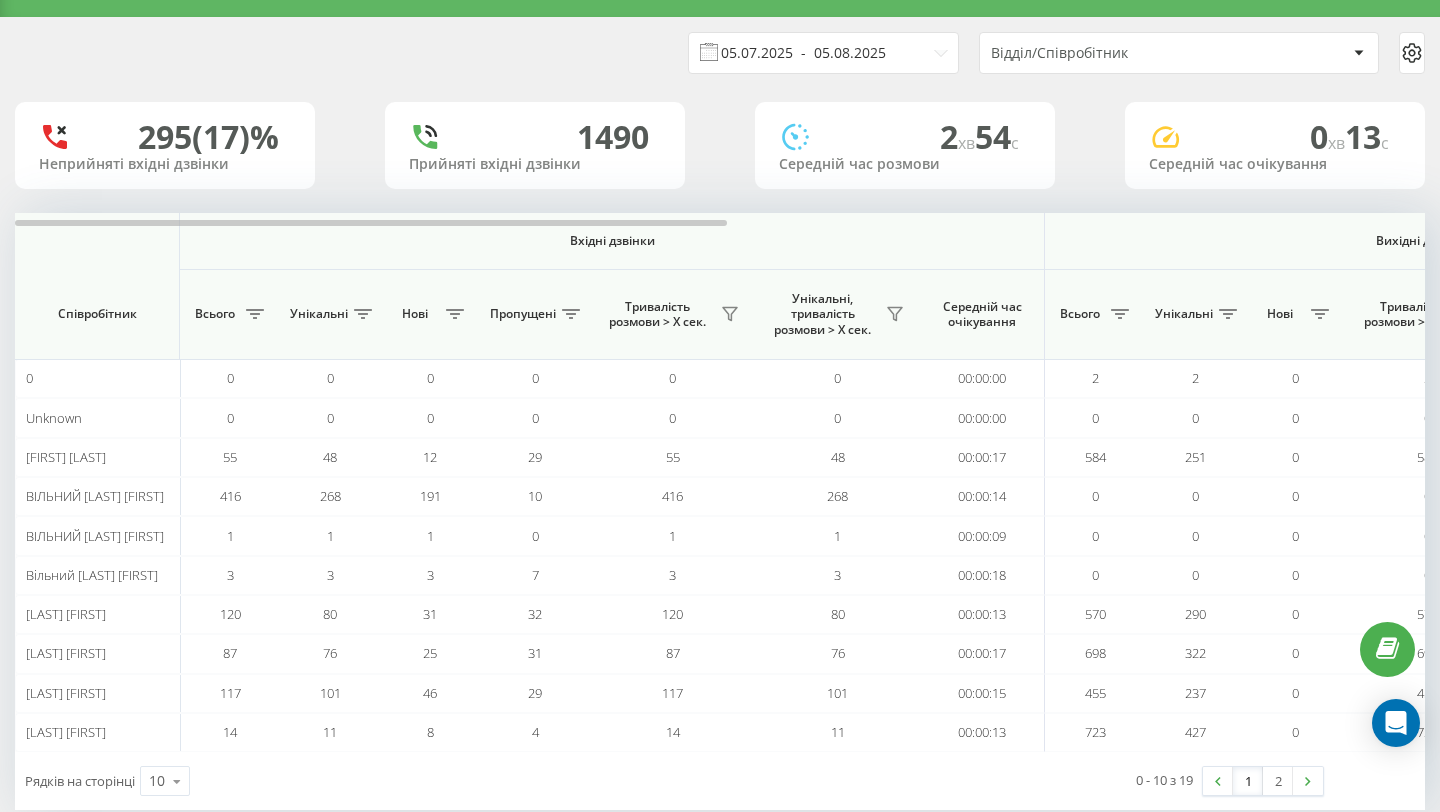 click on "05.07.2025  -  05.08.2025" at bounding box center (823, 53) 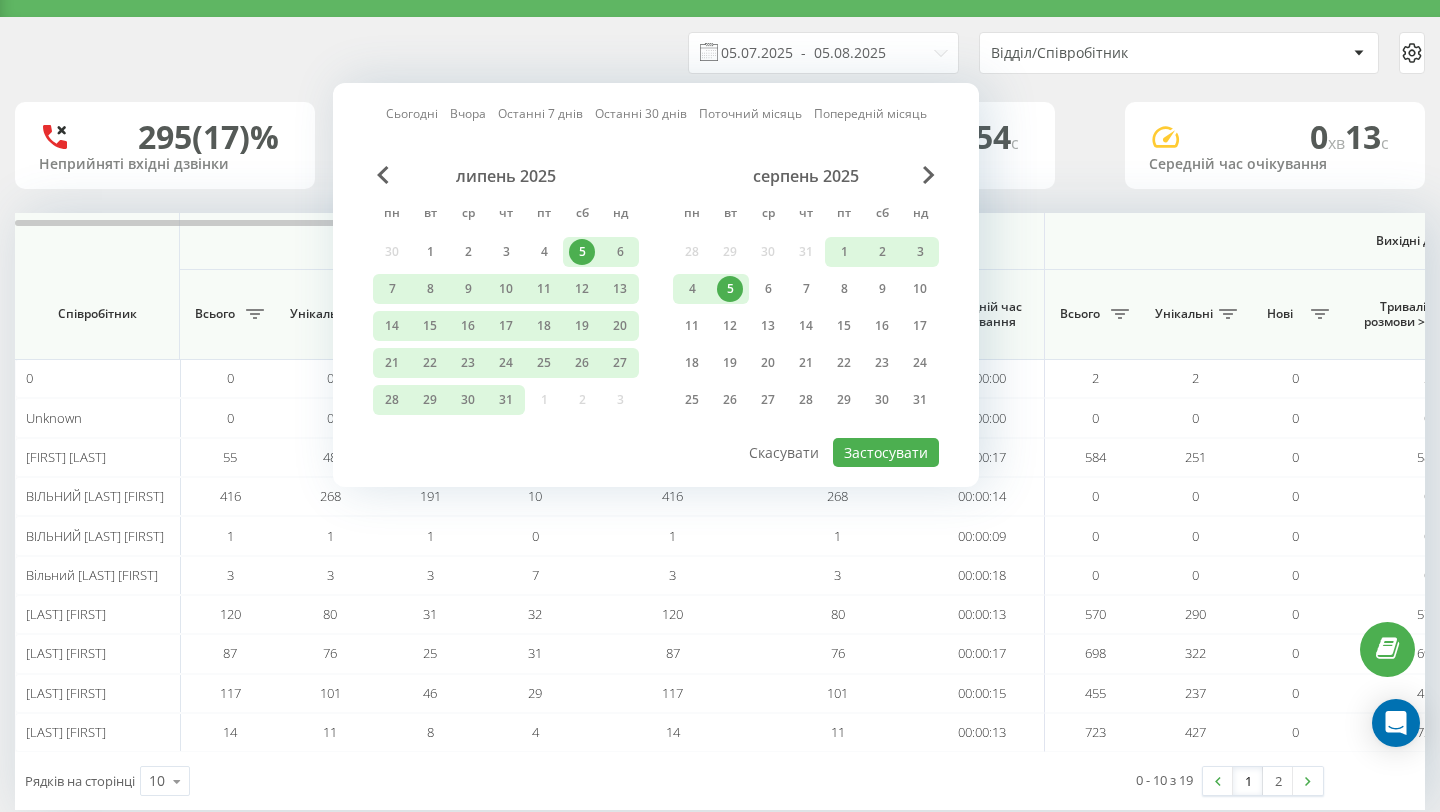 click on "5" at bounding box center [730, 289] 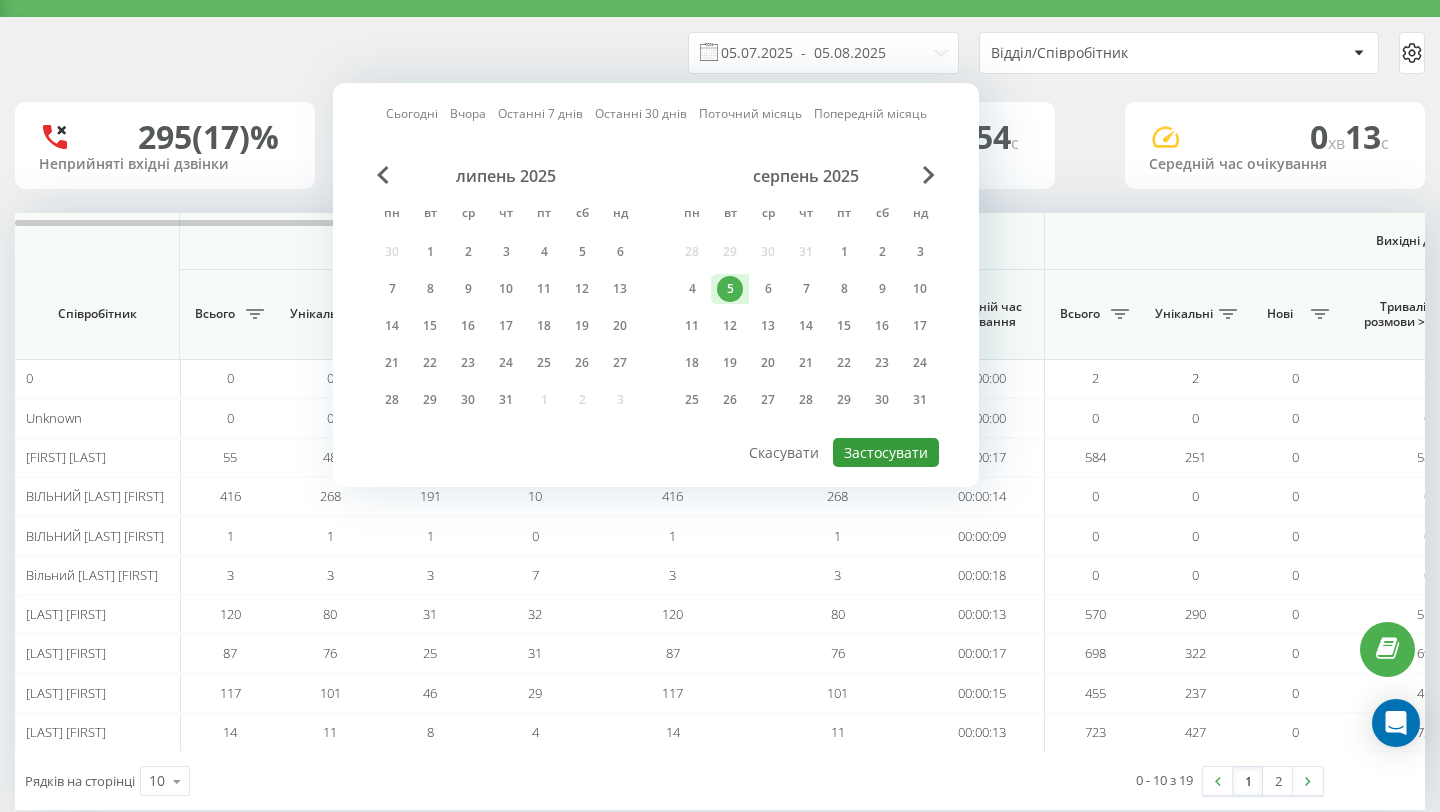 click on "Застосувати" at bounding box center [886, 452] 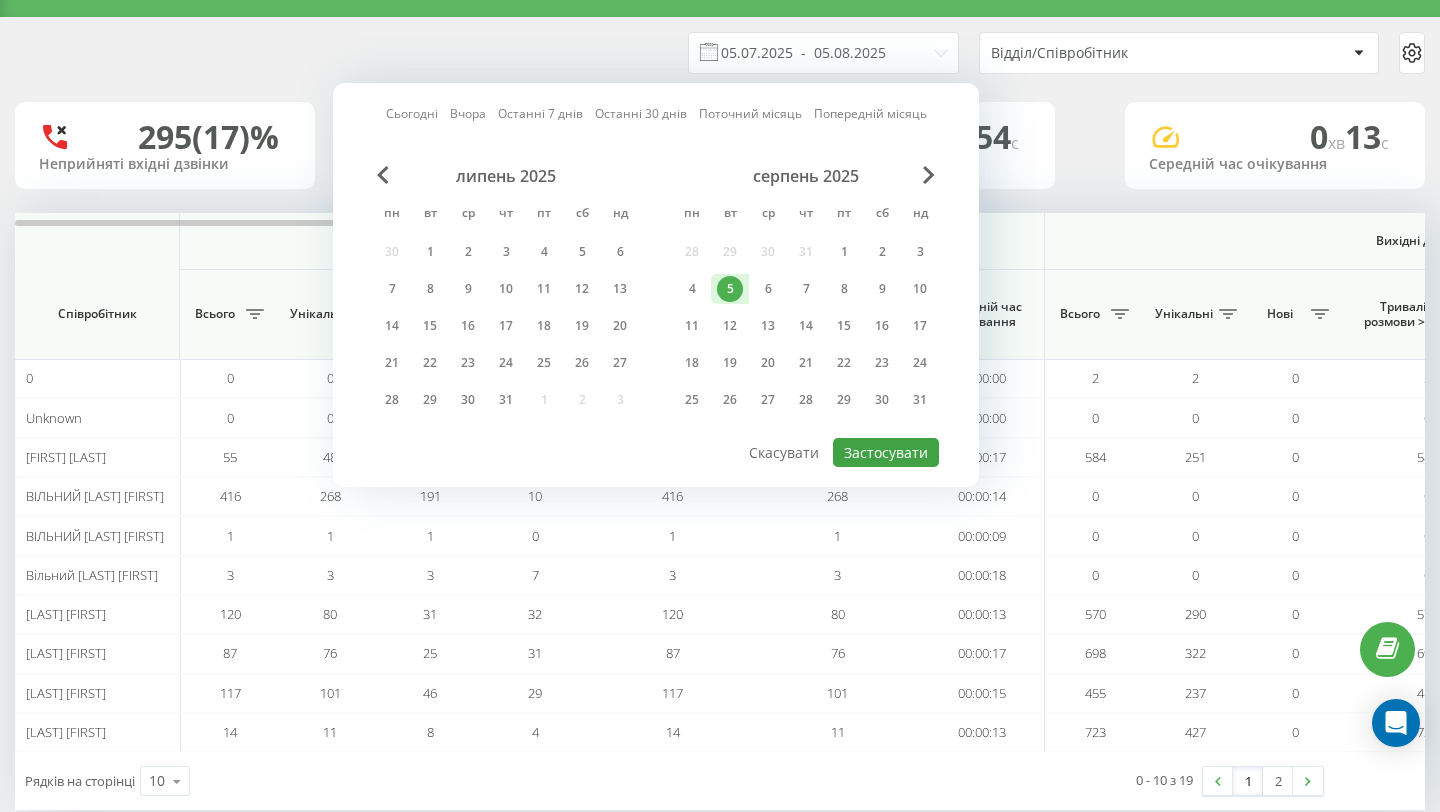 type on "05.08.2025  -  05.08.2025" 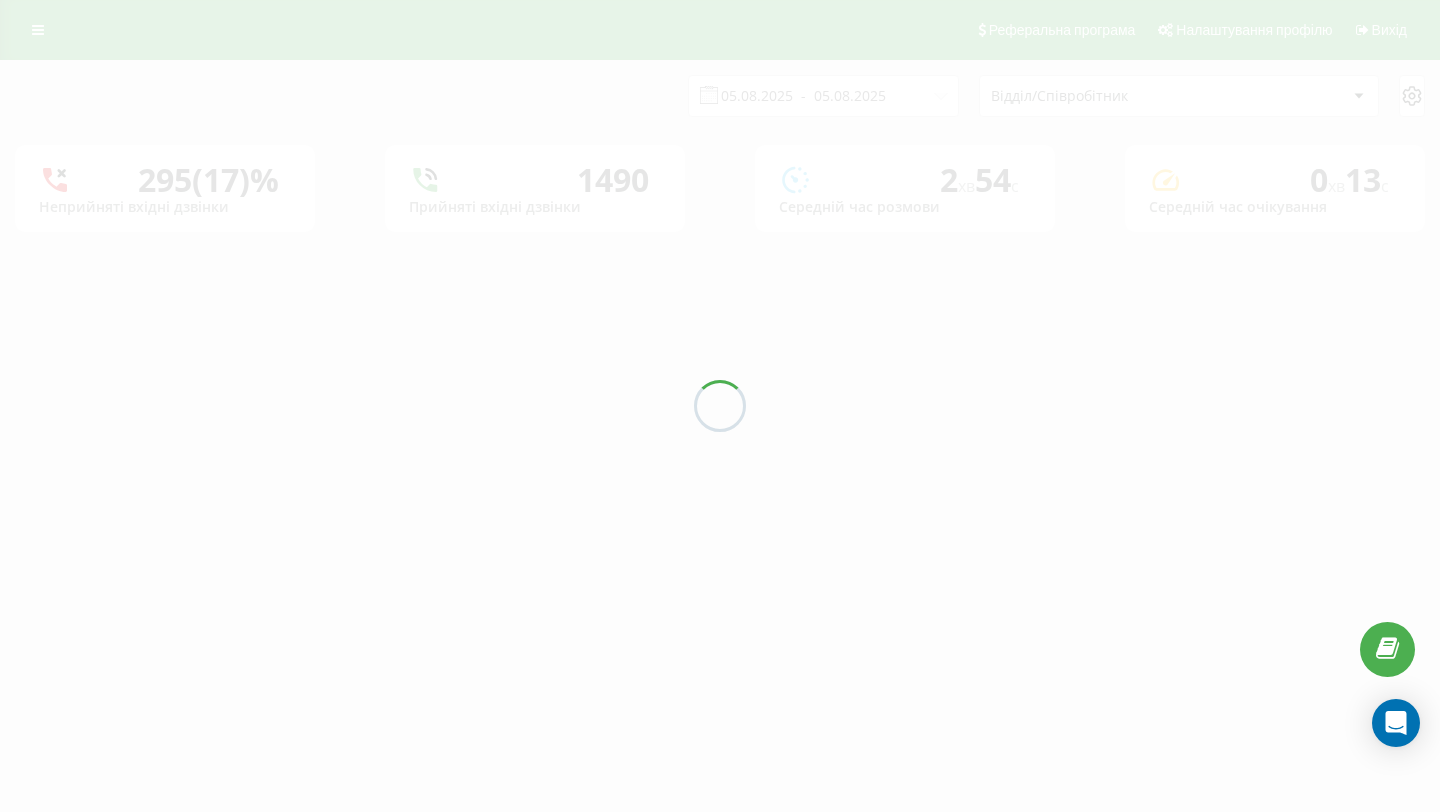 scroll, scrollTop: 0, scrollLeft: 0, axis: both 